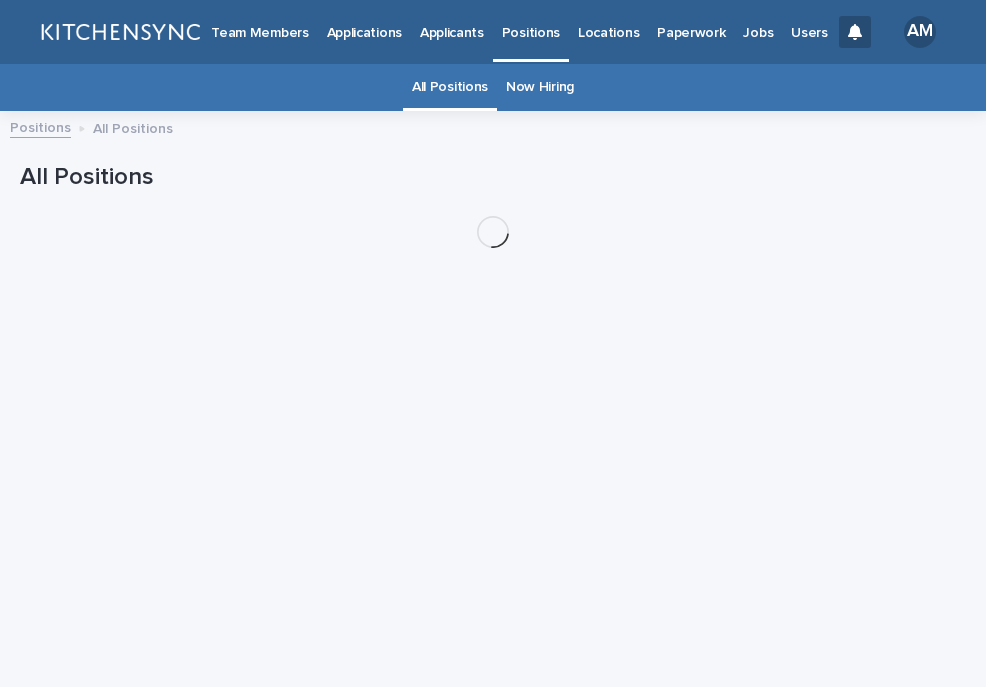 scroll, scrollTop: 0, scrollLeft: 0, axis: both 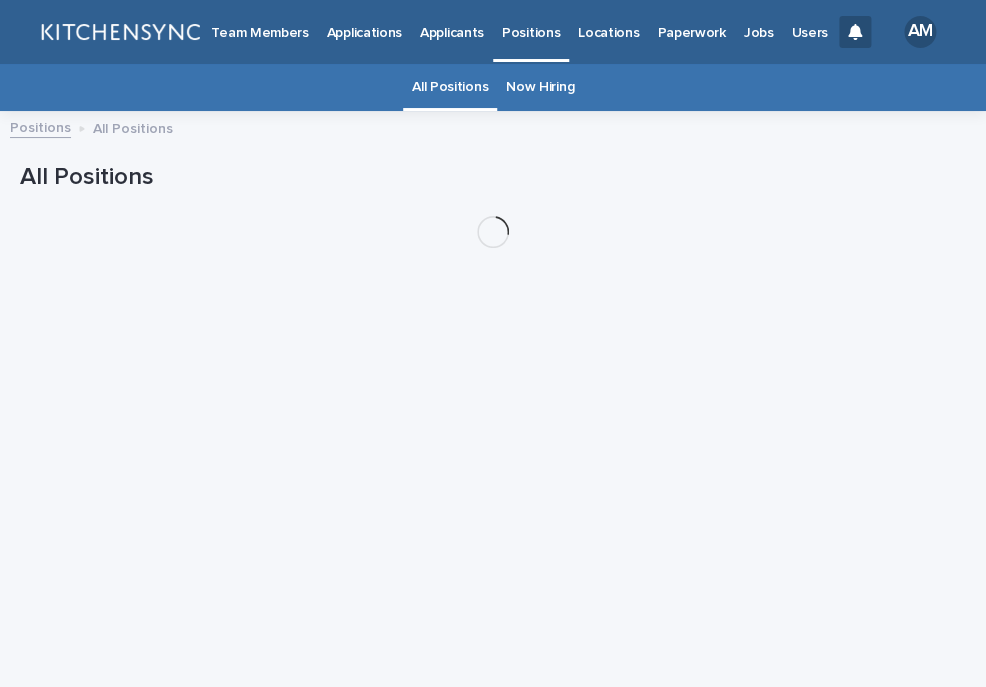 click on "Applicants" at bounding box center [452, 31] 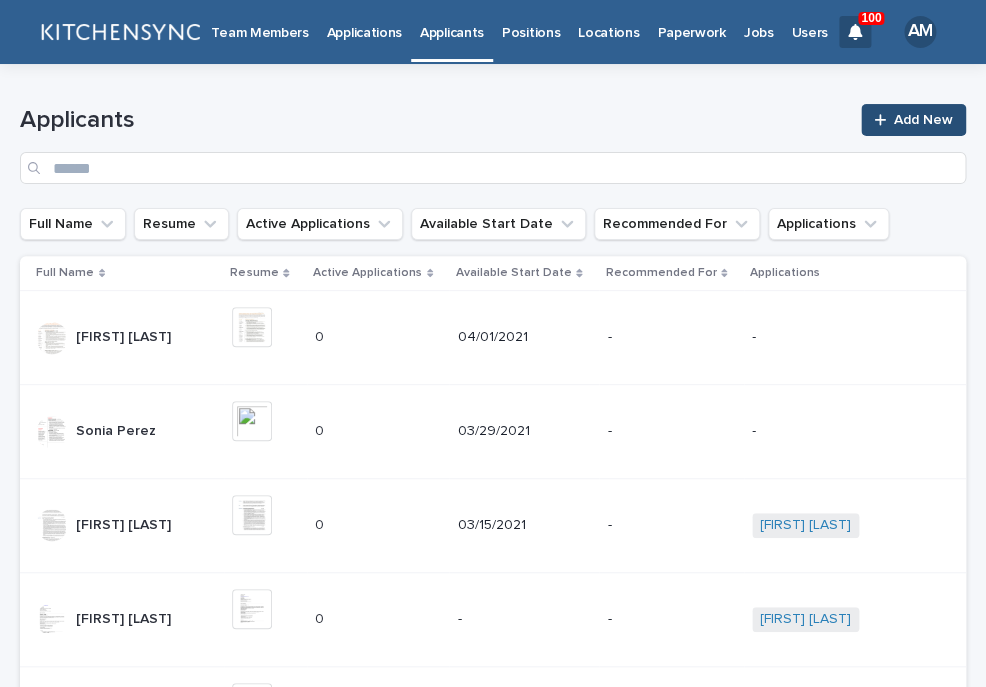 click on "Add New" at bounding box center [913, 120] 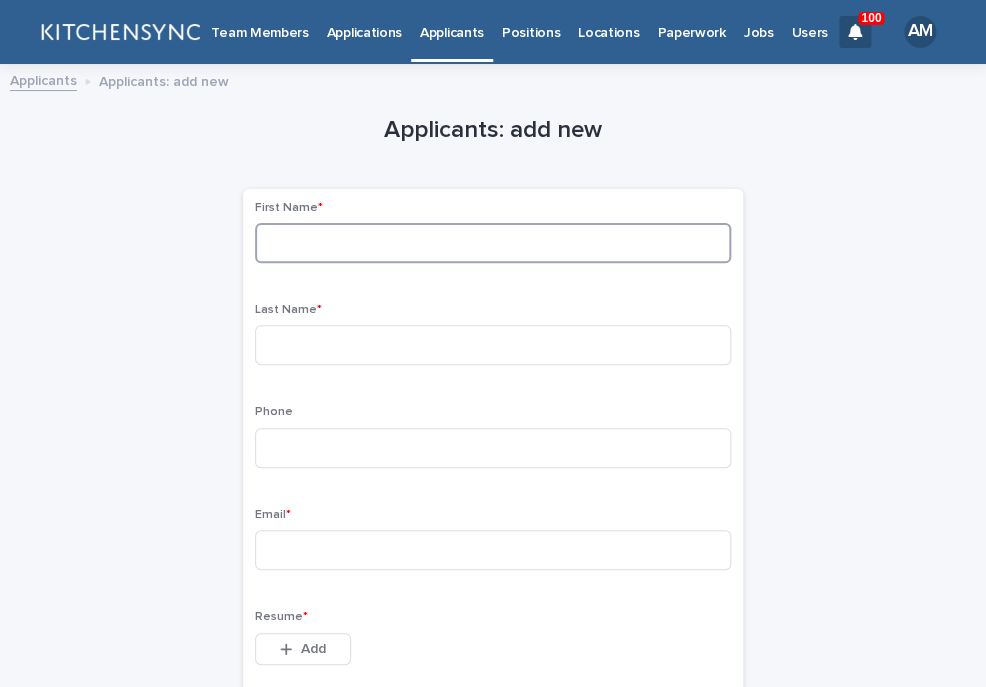 click at bounding box center [493, 243] 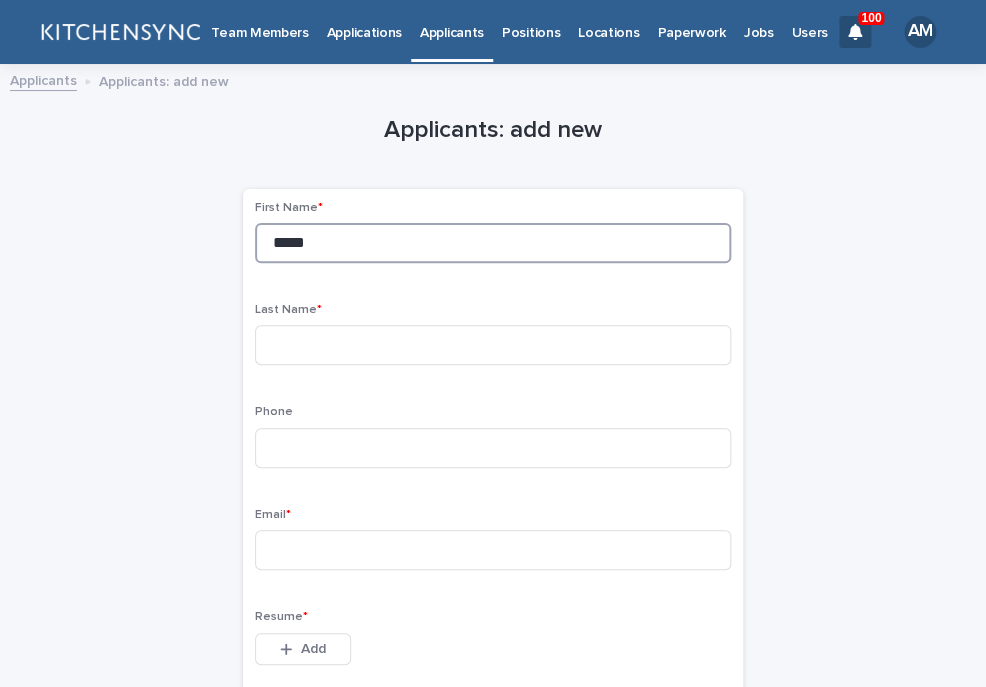 type on "*****" 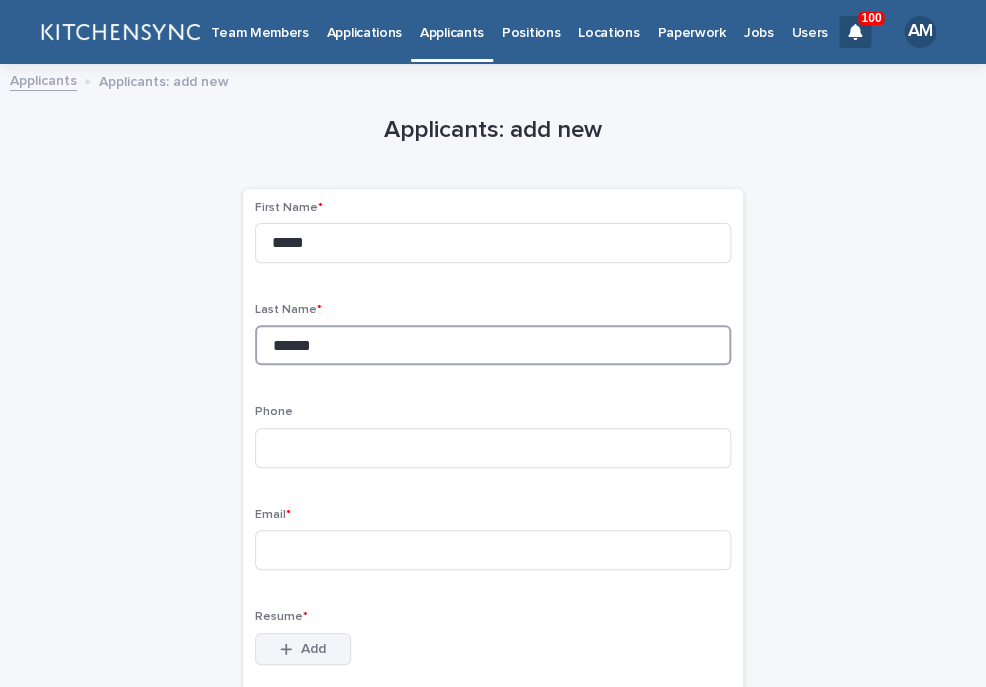 type on "******" 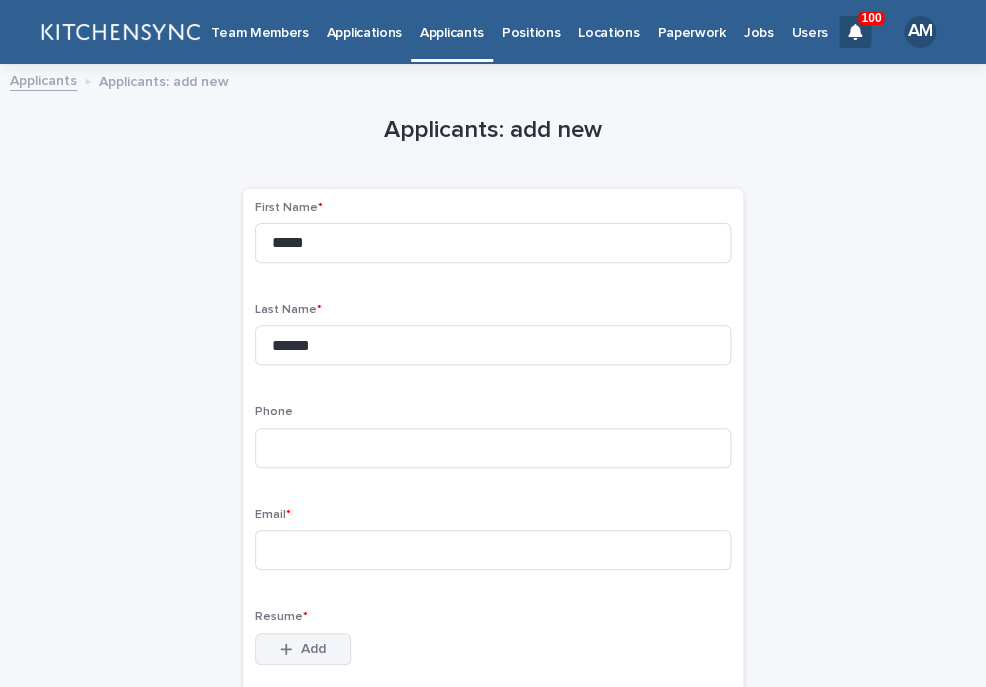 click on "Add" at bounding box center (313, 649) 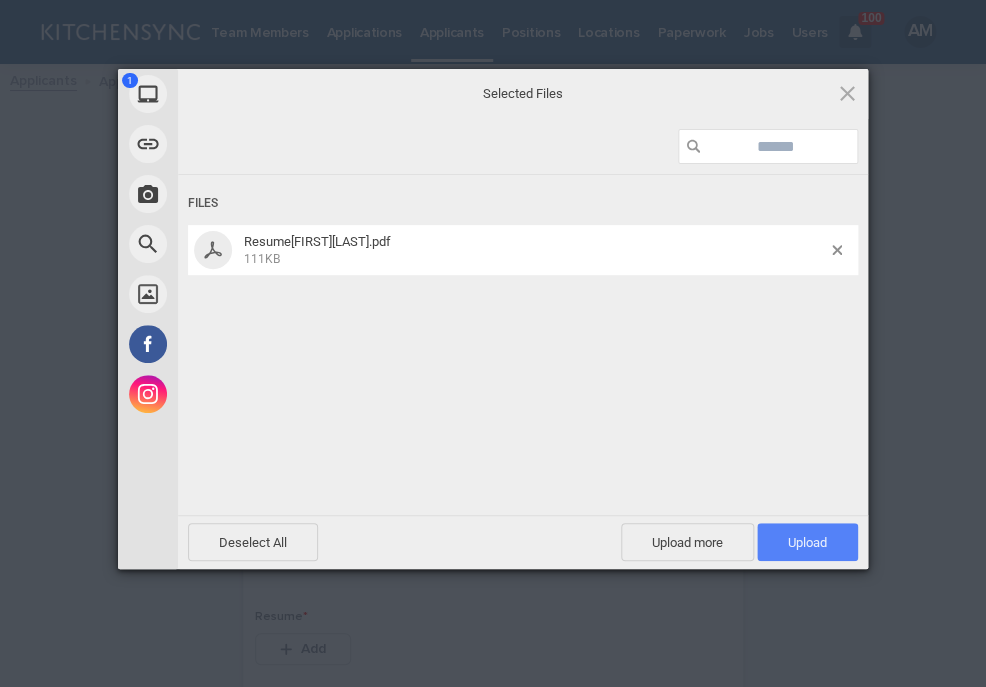 click on "Upload
1" at bounding box center [807, 542] 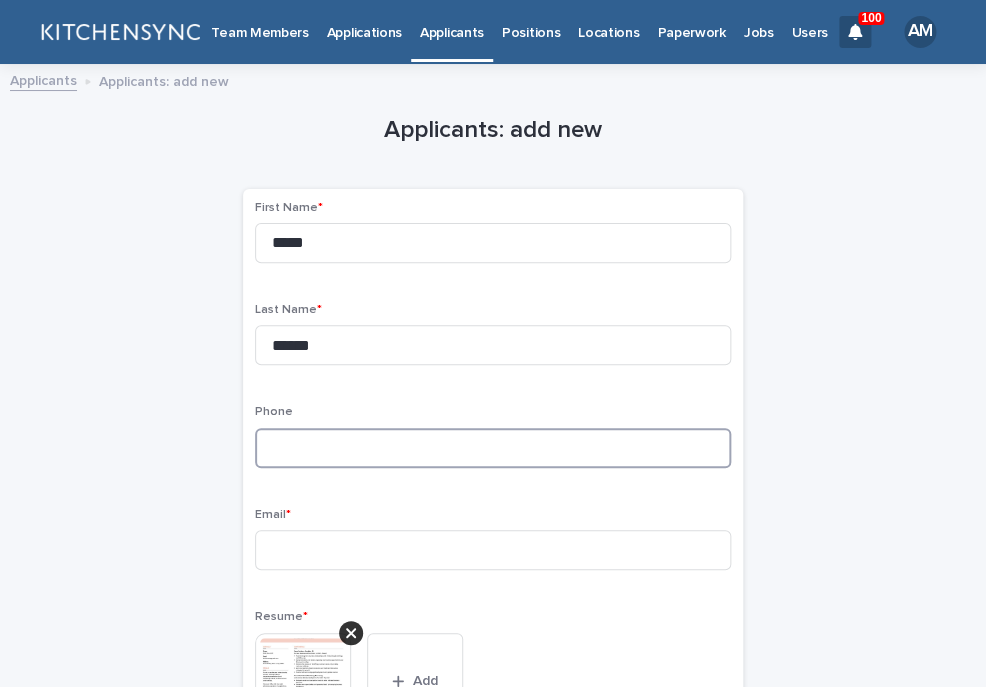click at bounding box center [493, 448] 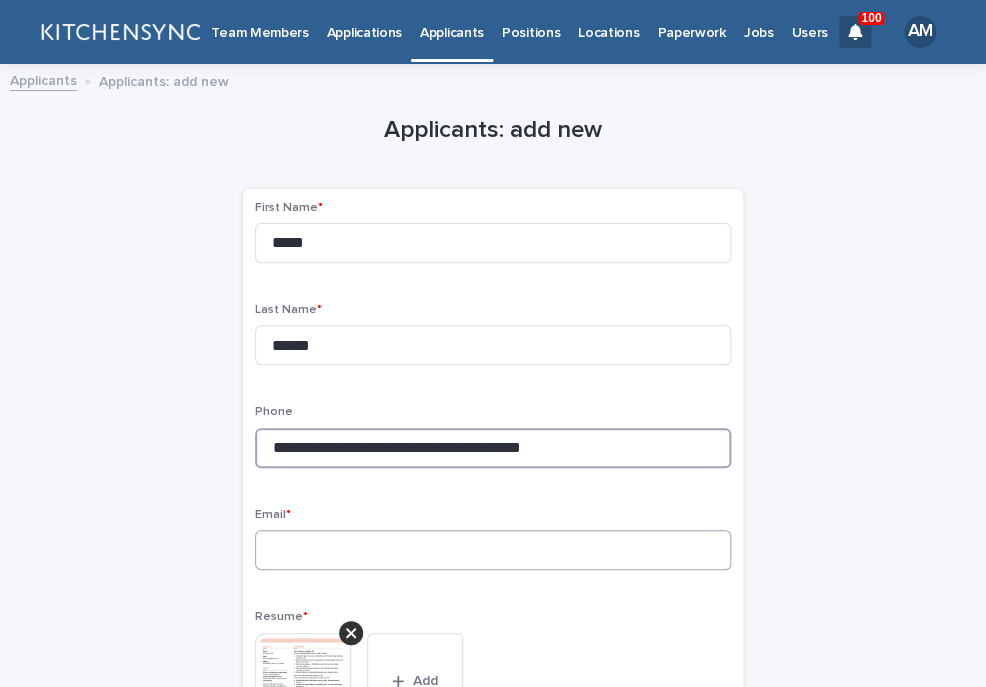 type on "**********" 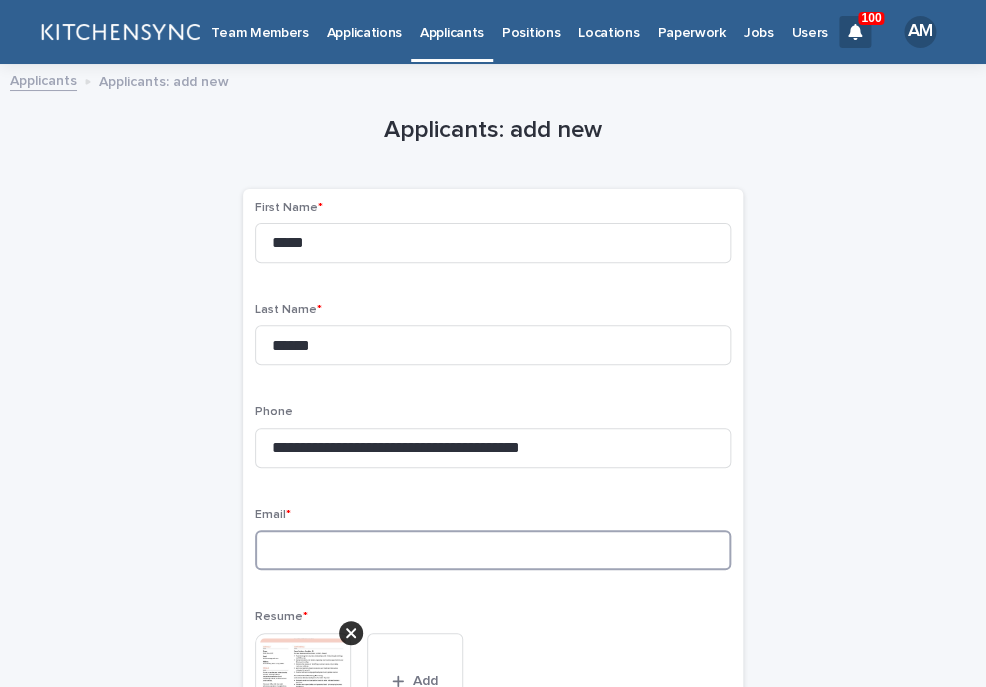 click at bounding box center [493, 550] 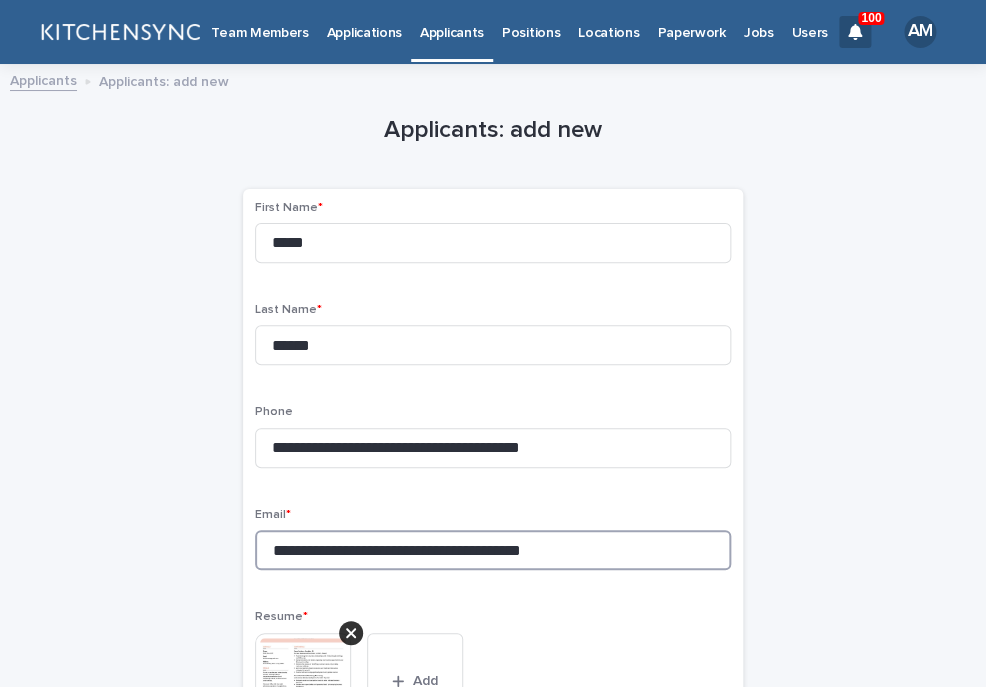 drag, startPoint x: 405, startPoint y: 561, endPoint x: 208, endPoint y: 561, distance: 197 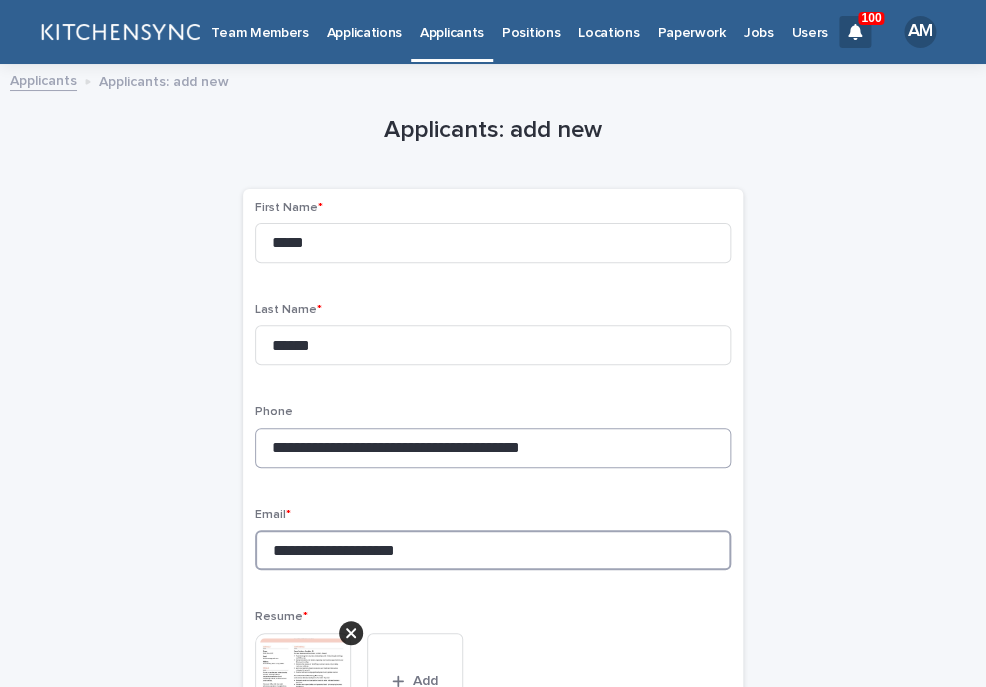 type on "**********" 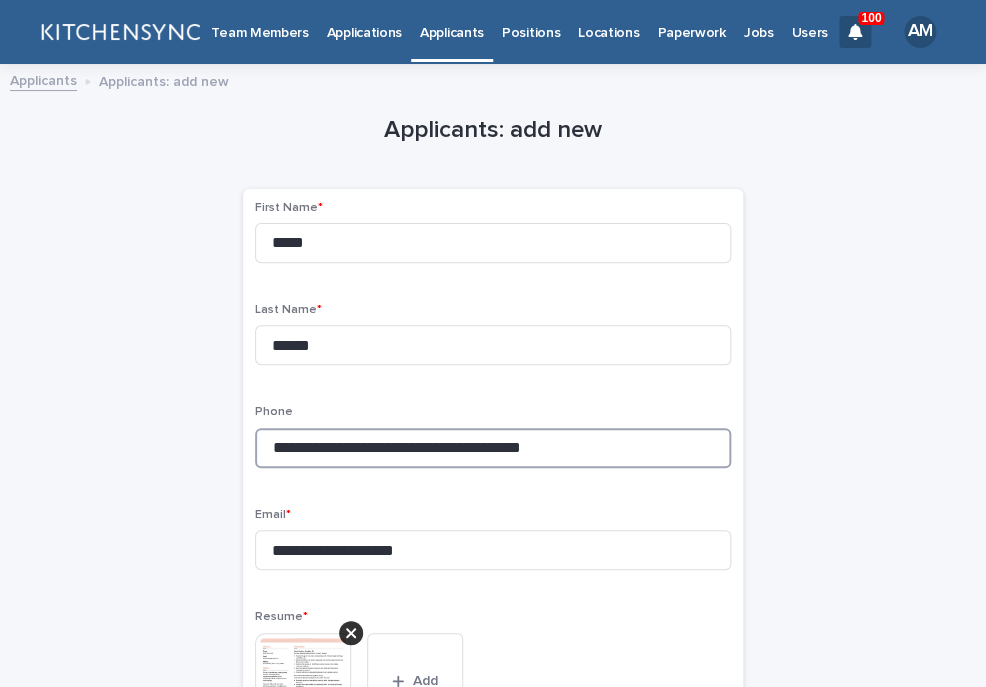 drag, startPoint x: 365, startPoint y: 446, endPoint x: 742, endPoint y: 449, distance: 377.01193 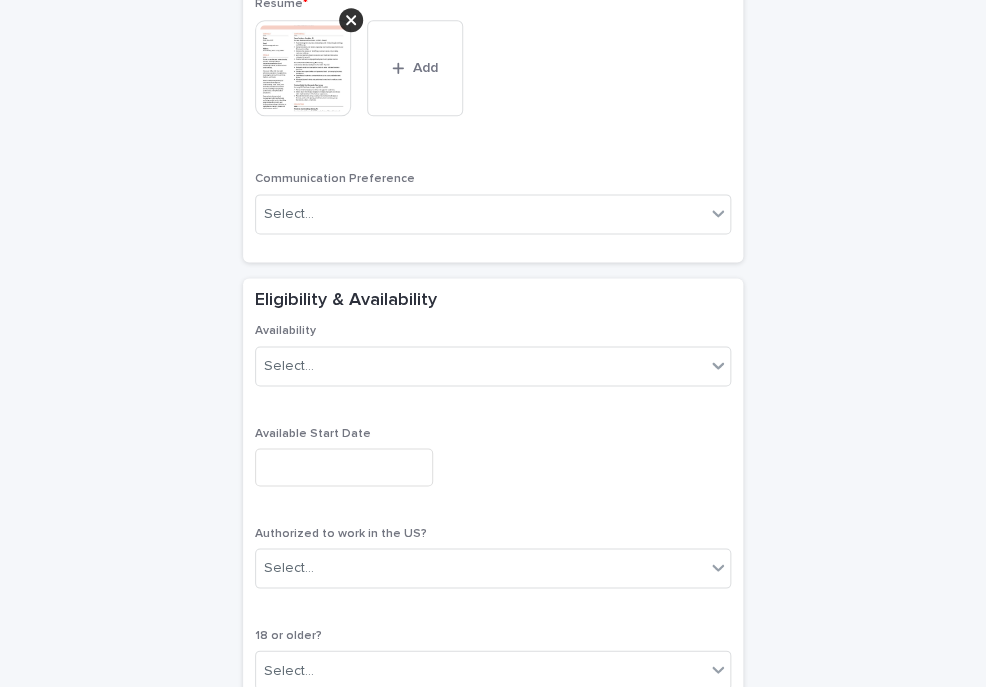 scroll, scrollTop: 1098, scrollLeft: 0, axis: vertical 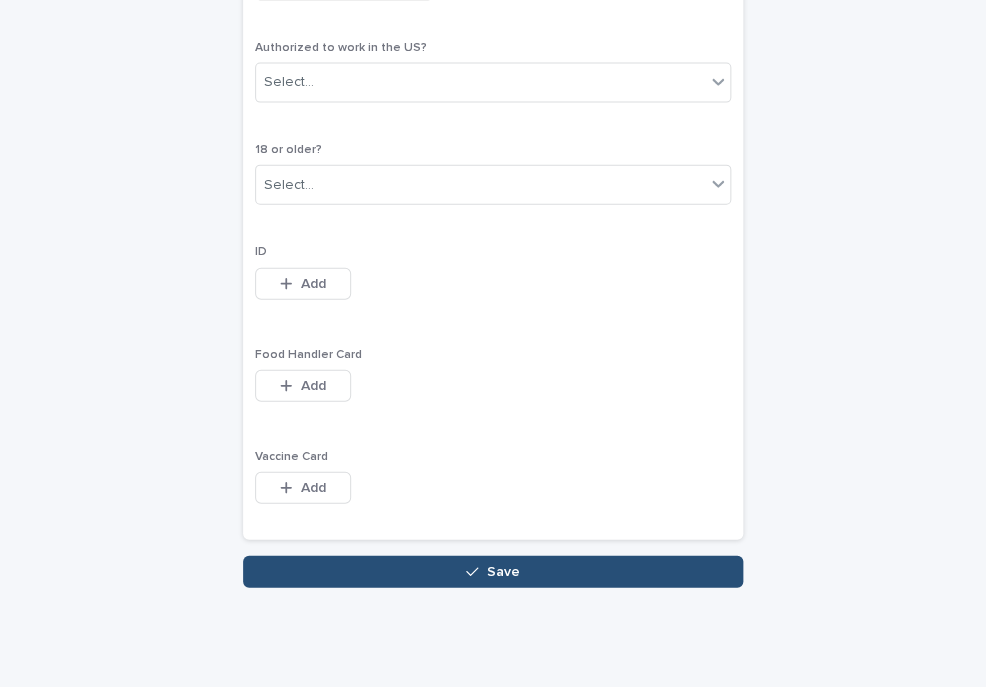 type on "**********" 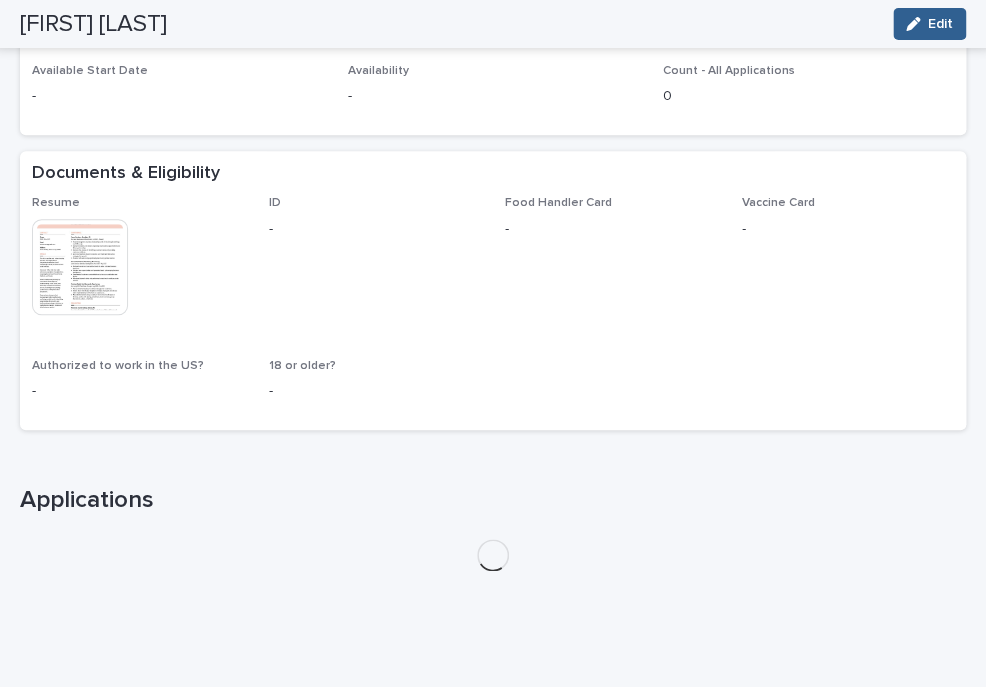 scroll, scrollTop: 402, scrollLeft: 0, axis: vertical 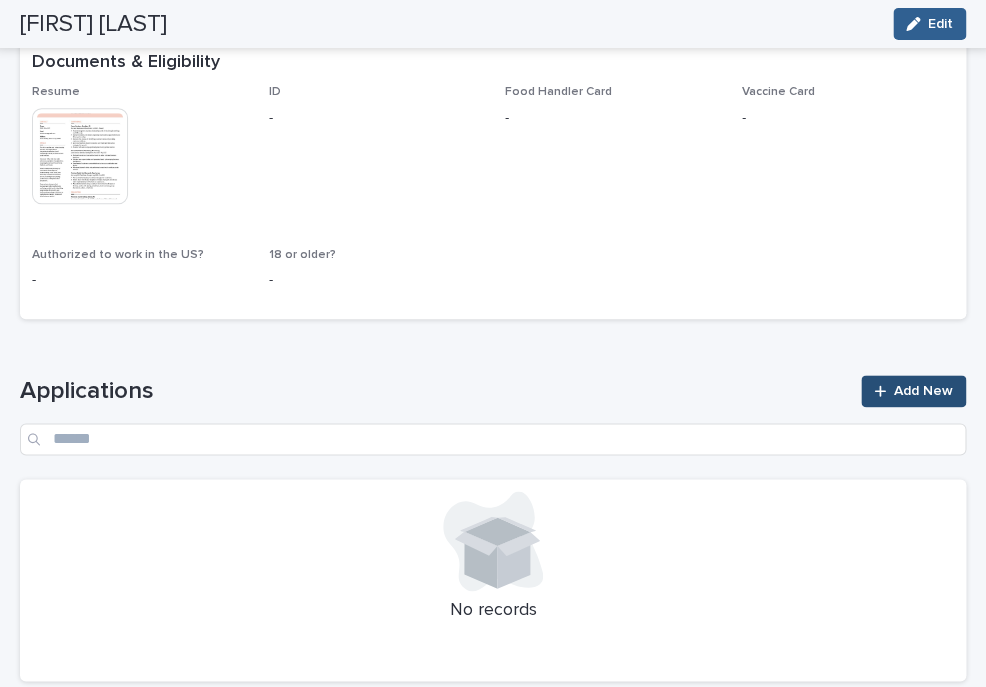 click on "Add New" at bounding box center [923, 391] 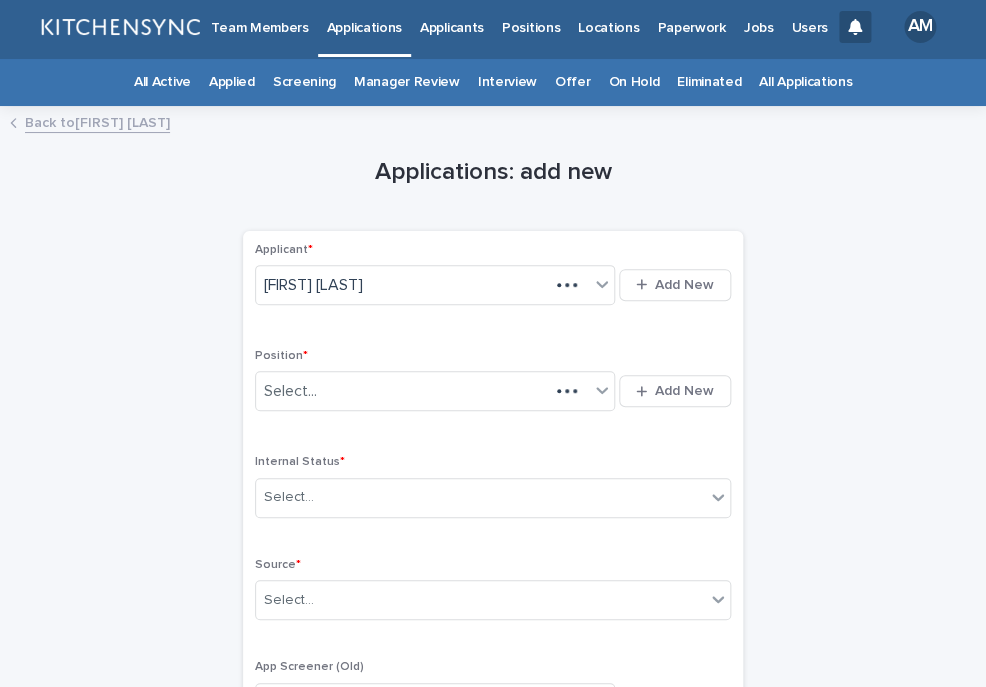 scroll, scrollTop: 0, scrollLeft: 0, axis: both 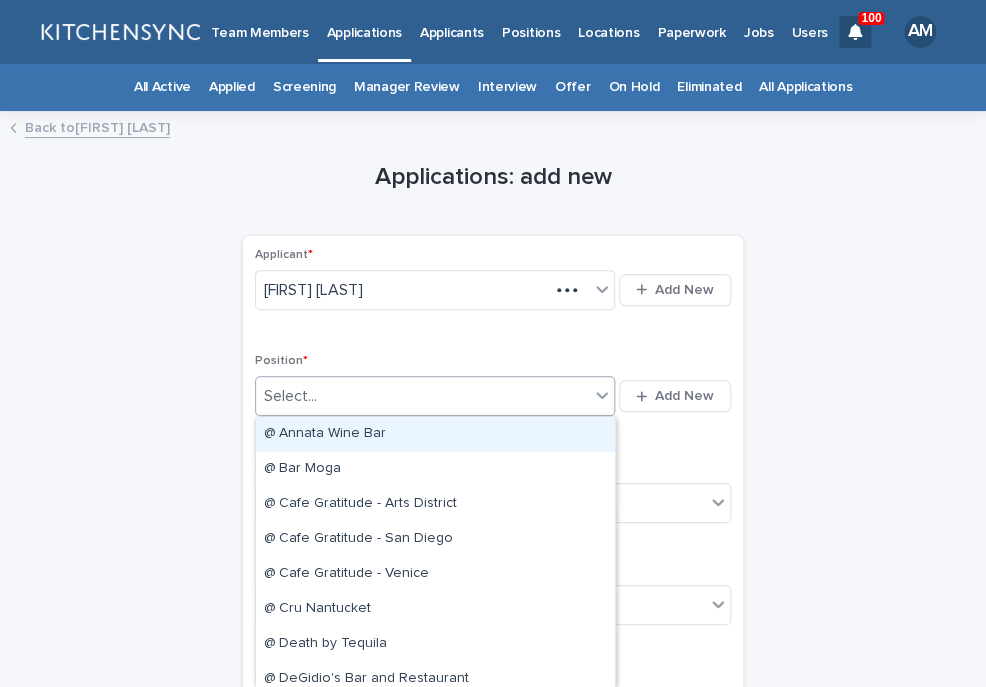 click on "Select..." at bounding box center [422, 396] 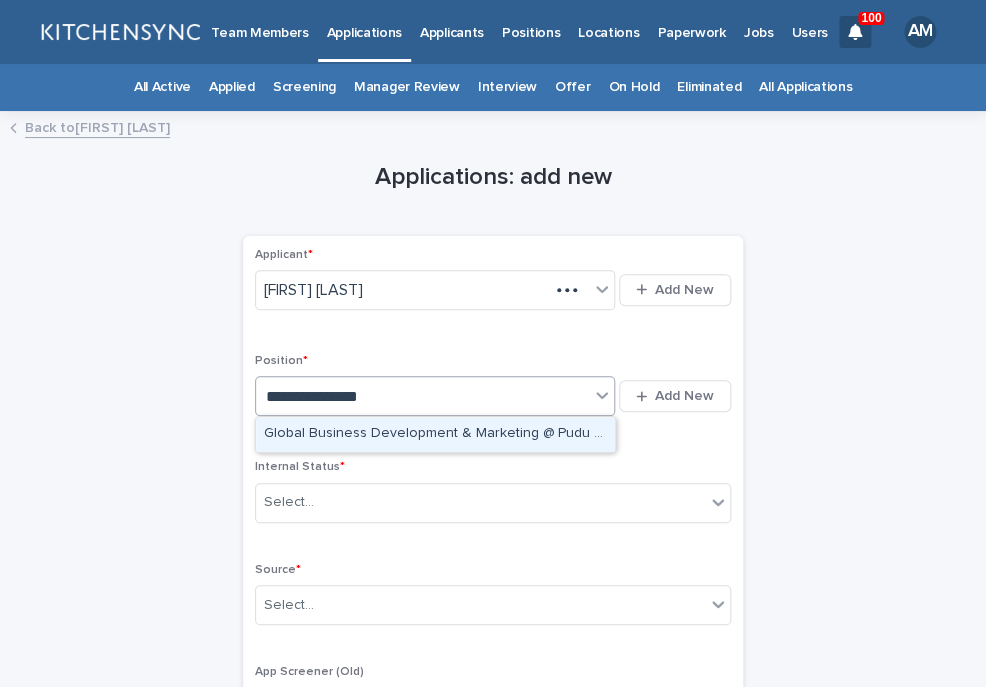 type on "**********" 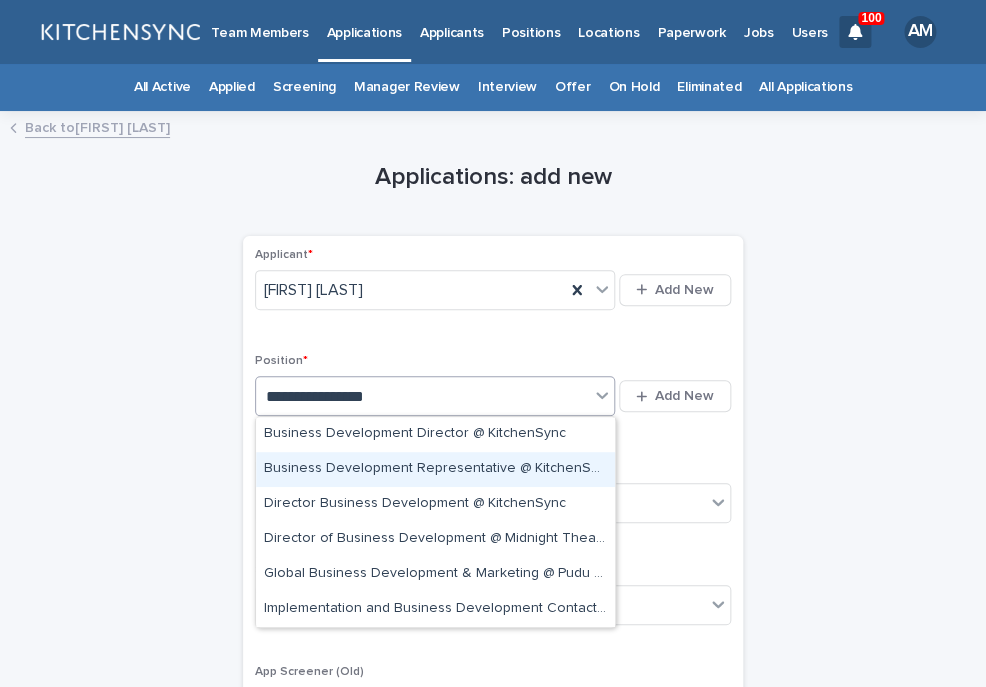 click on "Business Development Representative @ KitchenSync" at bounding box center (435, 469) 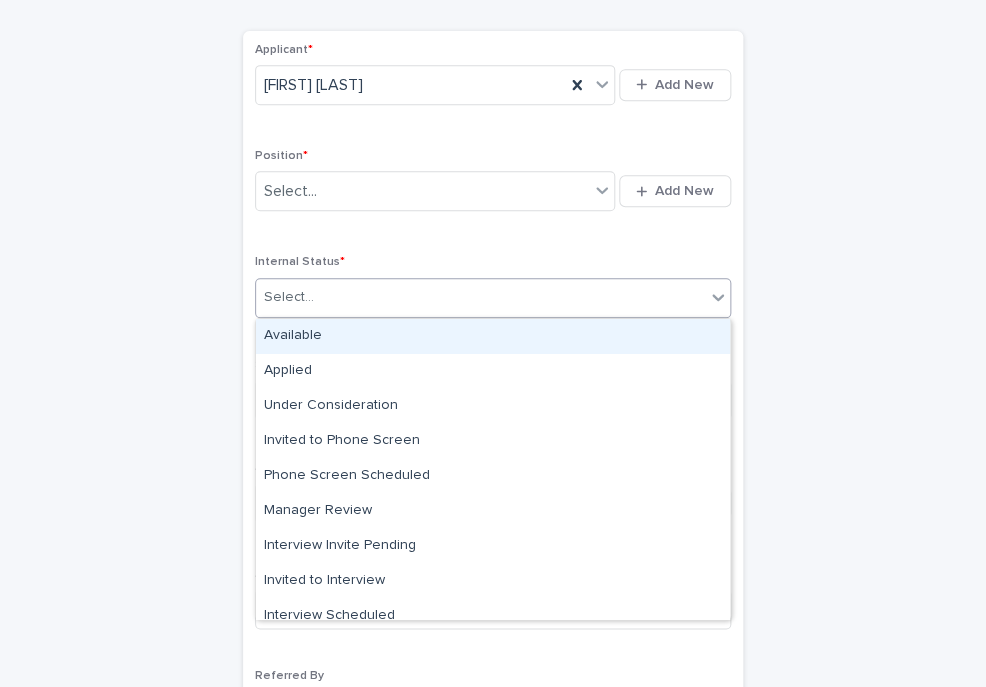 click on "Internal Status *   option Available focused, 1 of 17. 17 results available. Use Up and Down to choose options, press Enter to select the currently focused option, press Escape to exit the menu, press Tab to select the option and exit the menu. Select..." at bounding box center (493, 294) 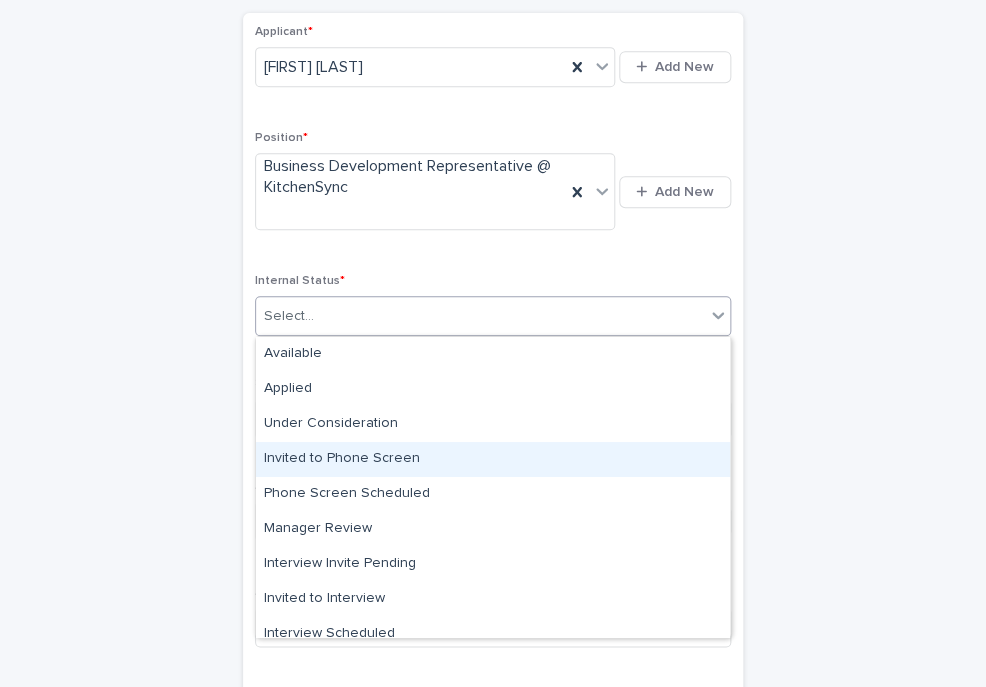 click on "Invited to Phone Screen" at bounding box center (493, 459) 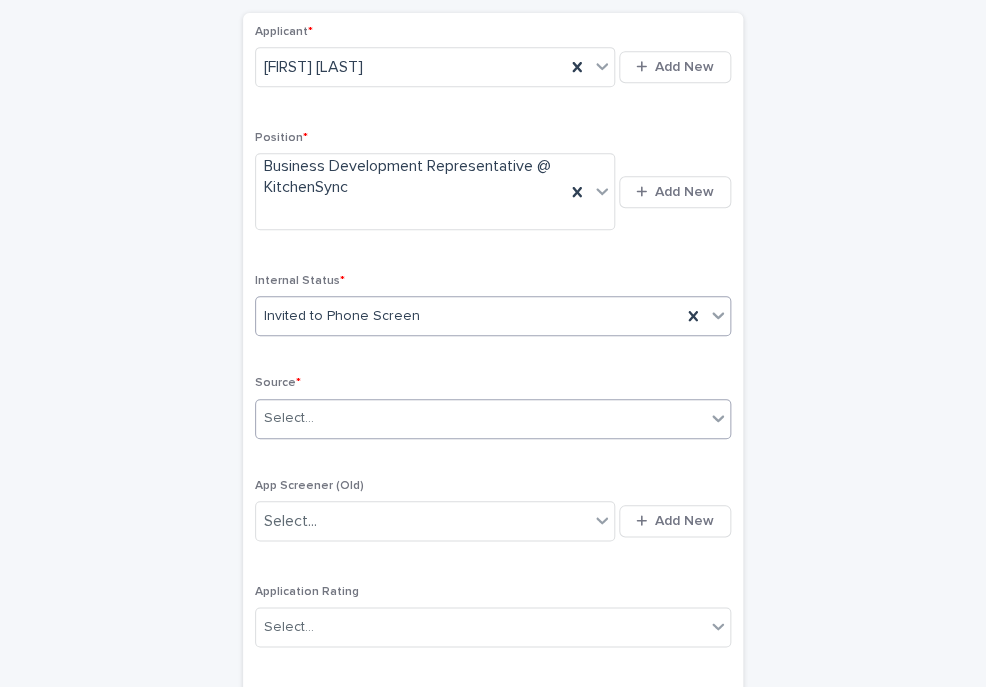 click on "Select..." at bounding box center [480, 418] 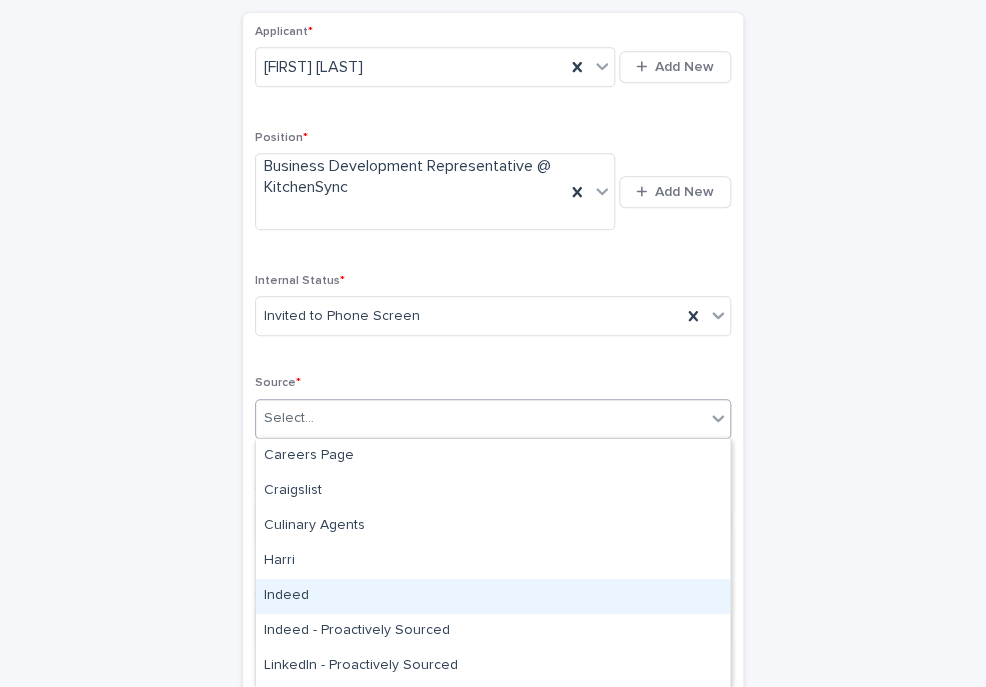 click on "Indeed" at bounding box center [493, 596] 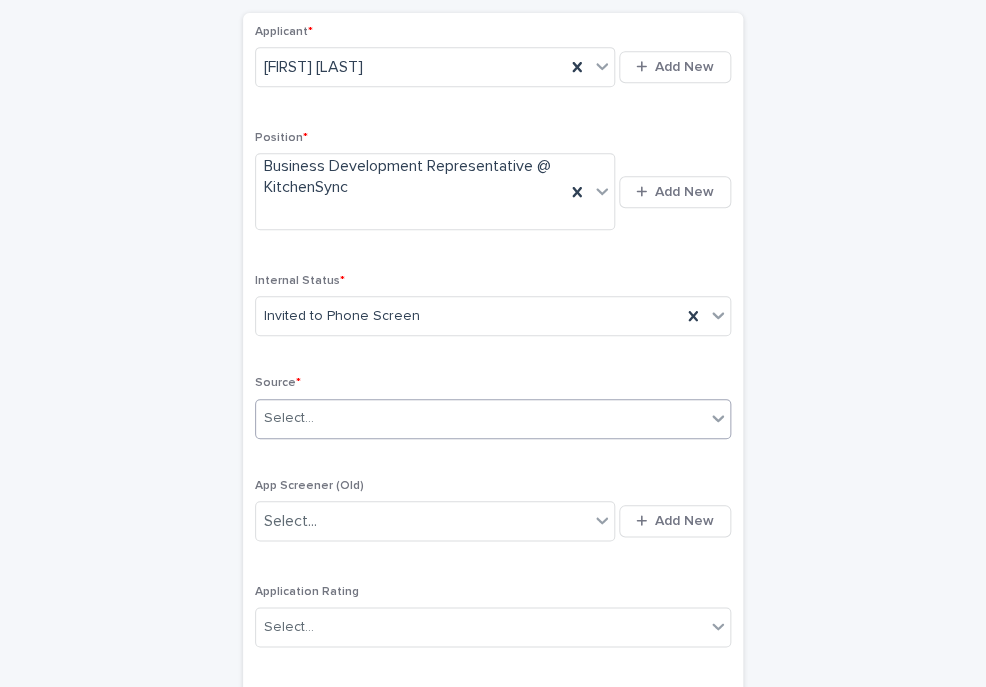 scroll, scrollTop: 564, scrollLeft: 0, axis: vertical 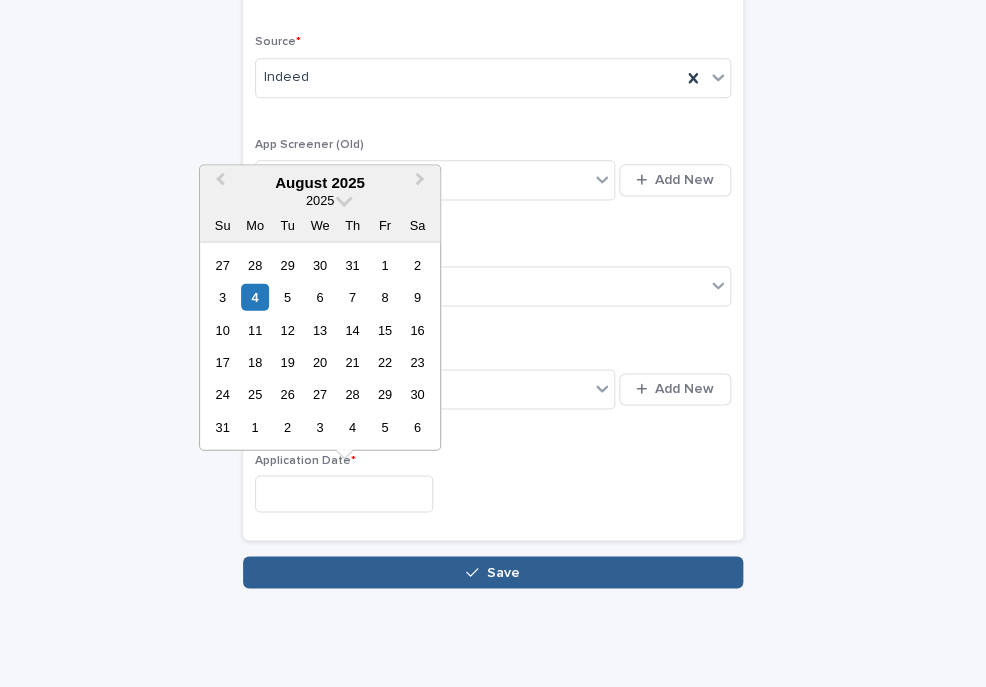 click at bounding box center (344, 493) 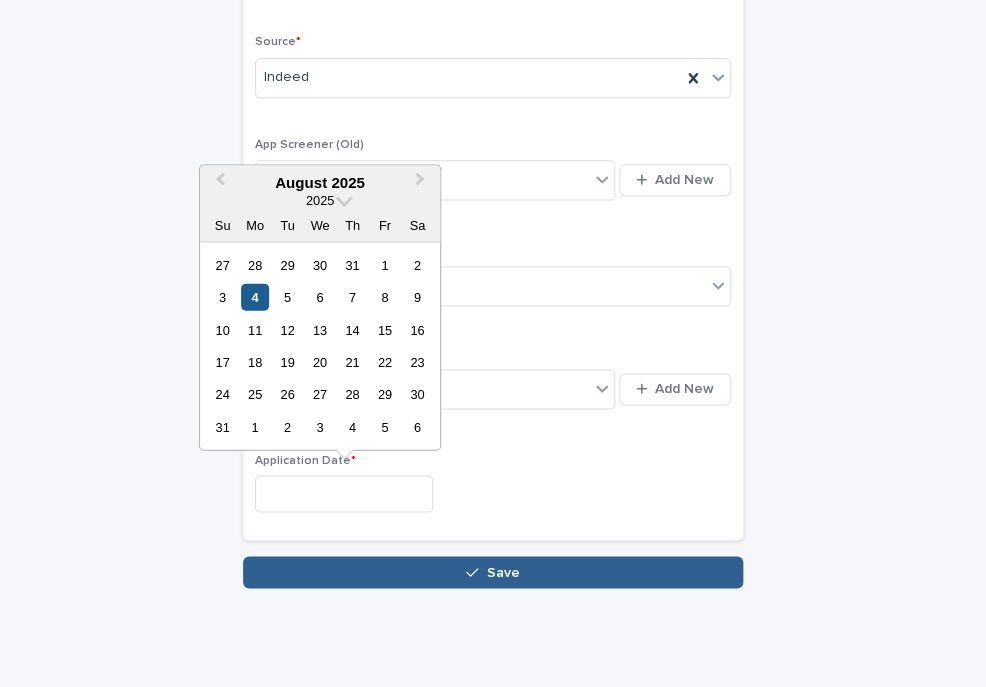 click on "4" at bounding box center [254, 297] 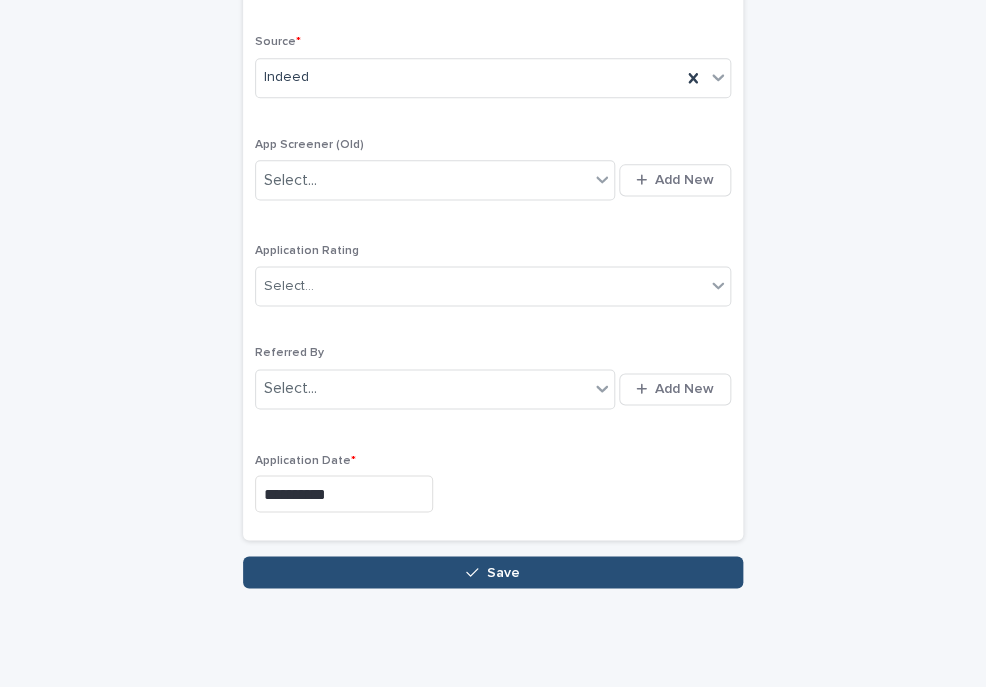 click on "Save" at bounding box center [493, 572] 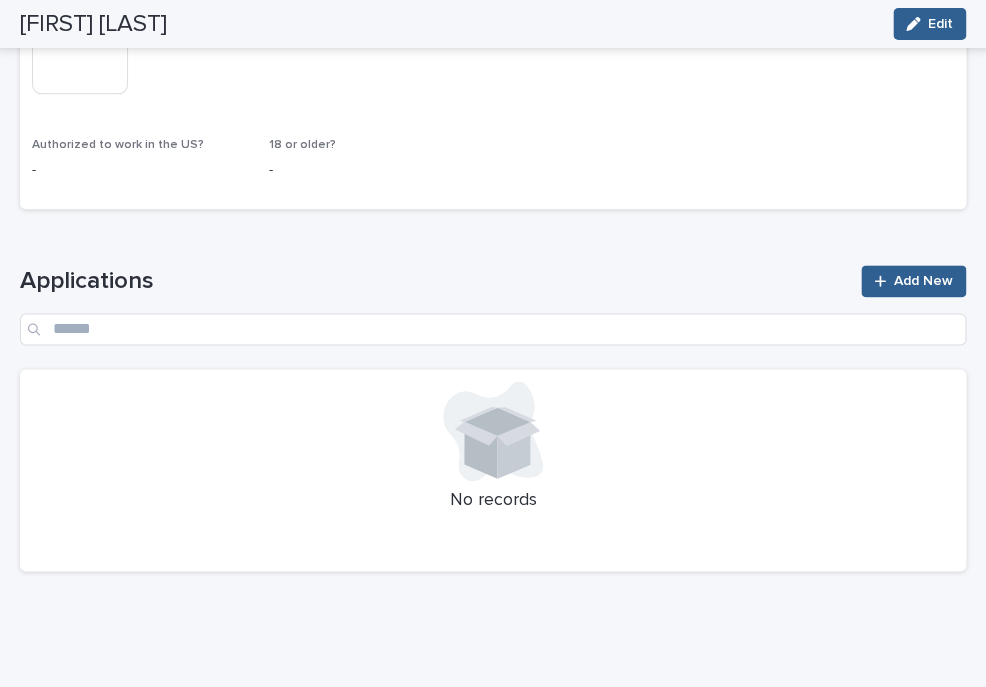 scroll, scrollTop: 513, scrollLeft: 0, axis: vertical 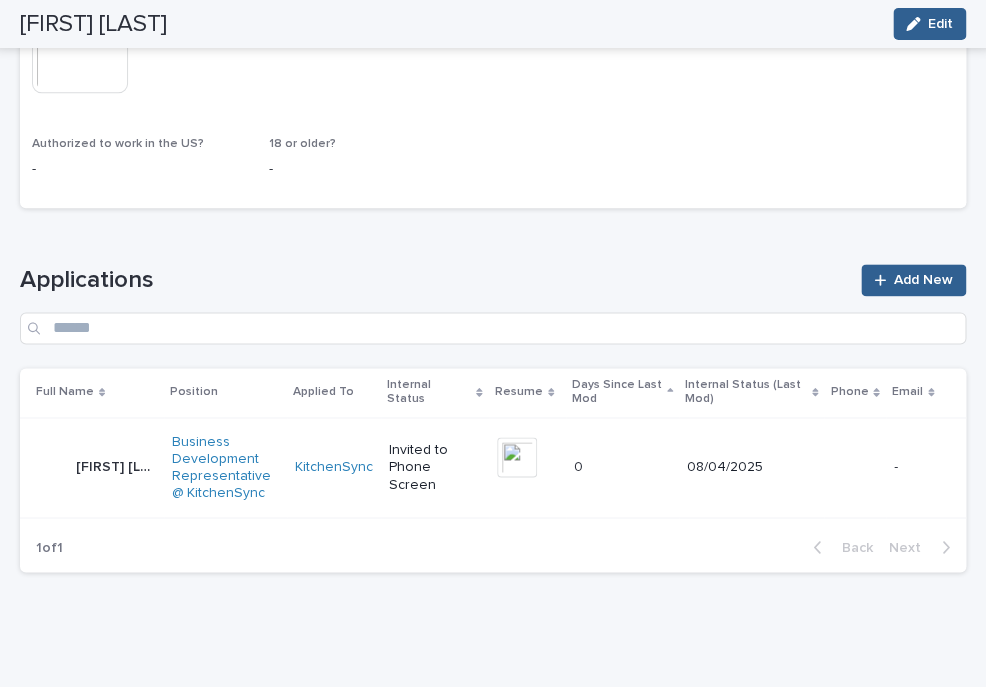 click on "[FIRST] [LAST]" at bounding box center (118, 465) 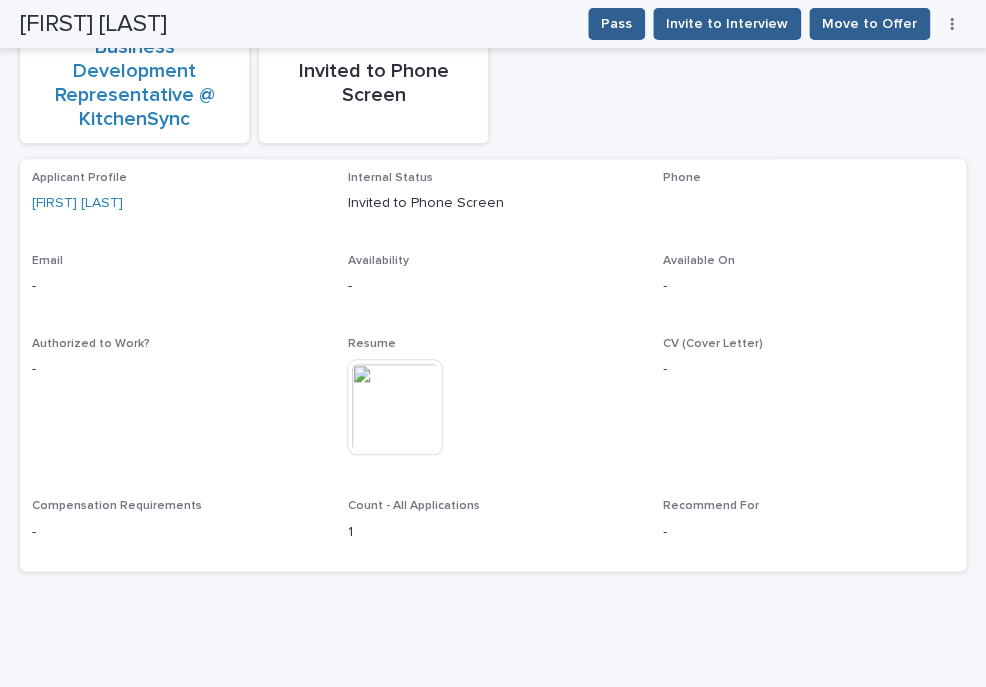 scroll, scrollTop: 281, scrollLeft: 0, axis: vertical 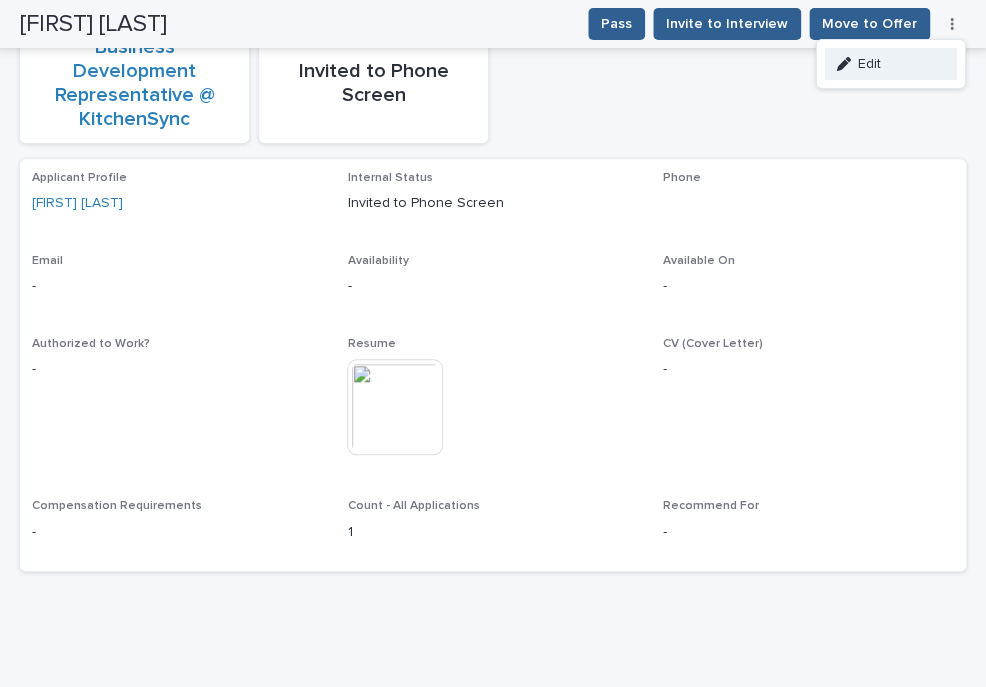 click on "Edit" at bounding box center (890, 64) 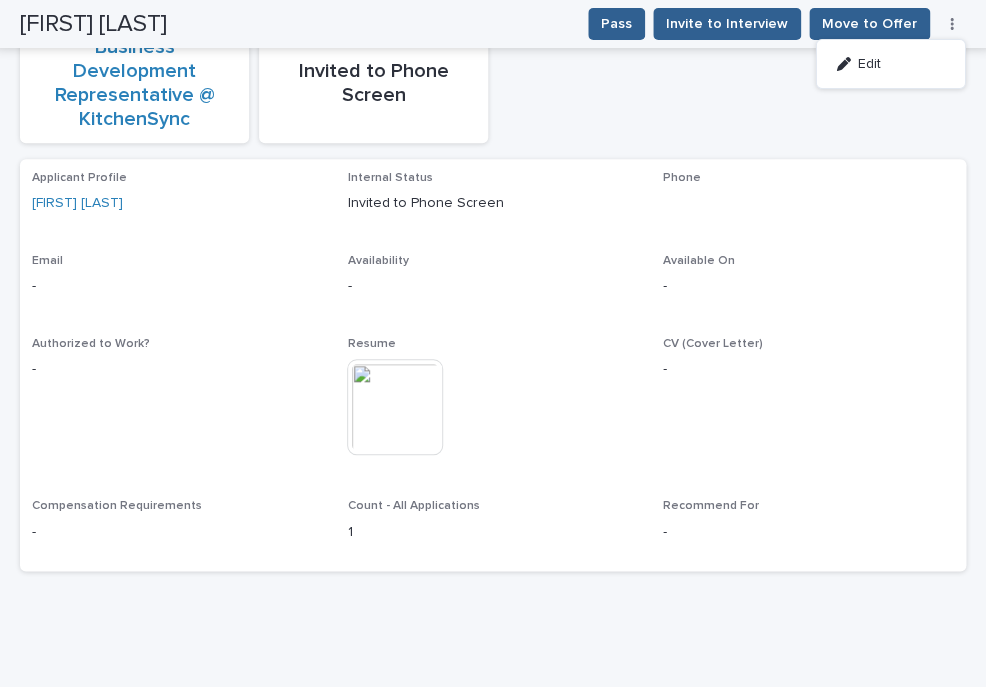 scroll, scrollTop: 314, scrollLeft: 0, axis: vertical 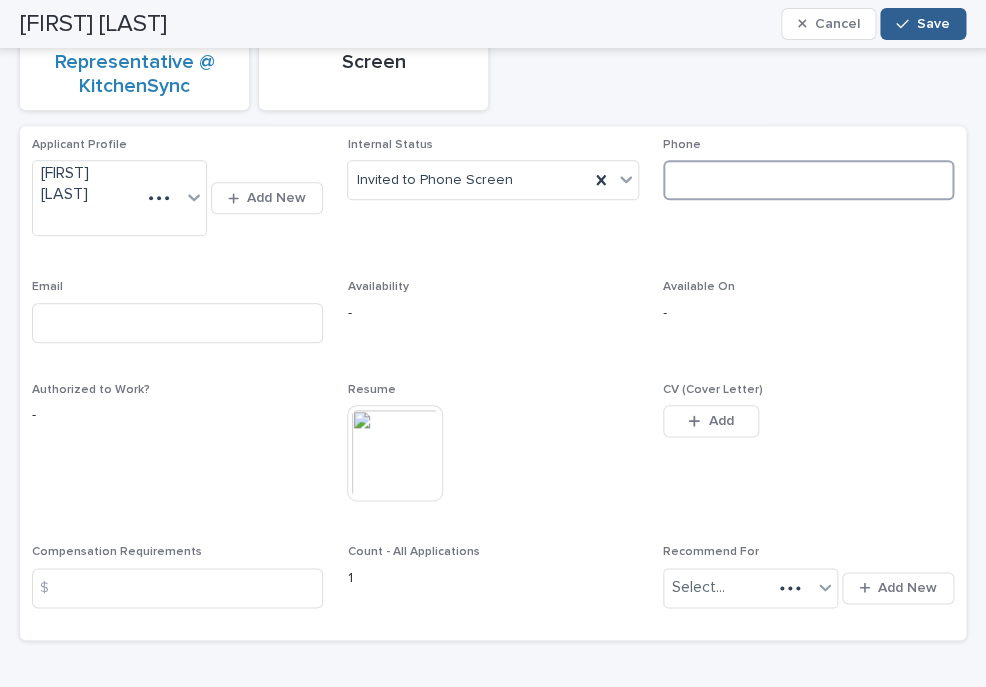 click at bounding box center [808, 180] 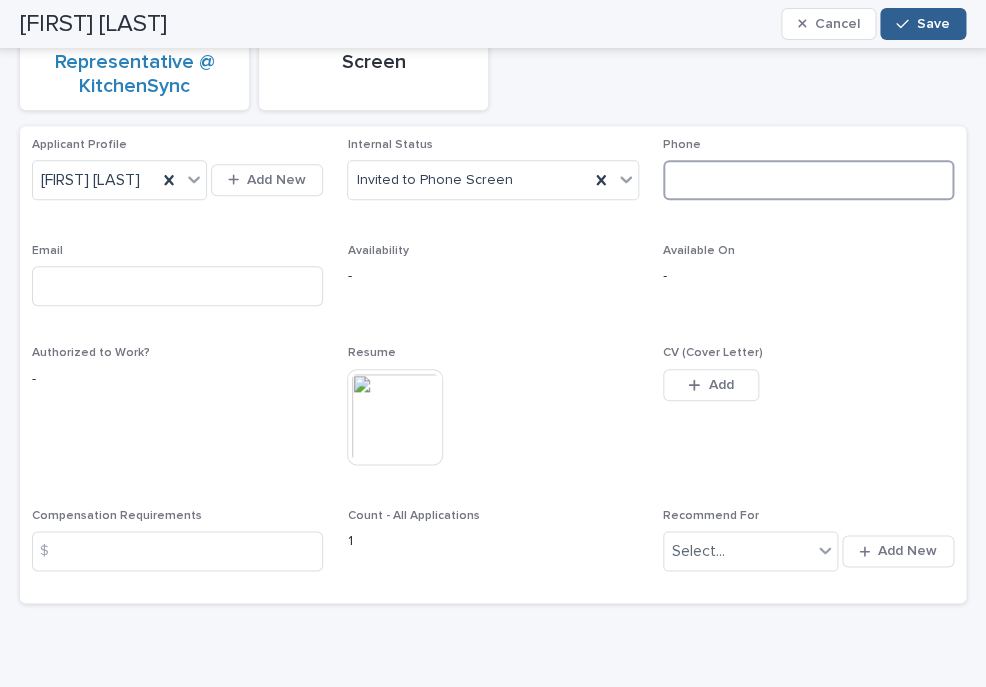 paste on "**********" 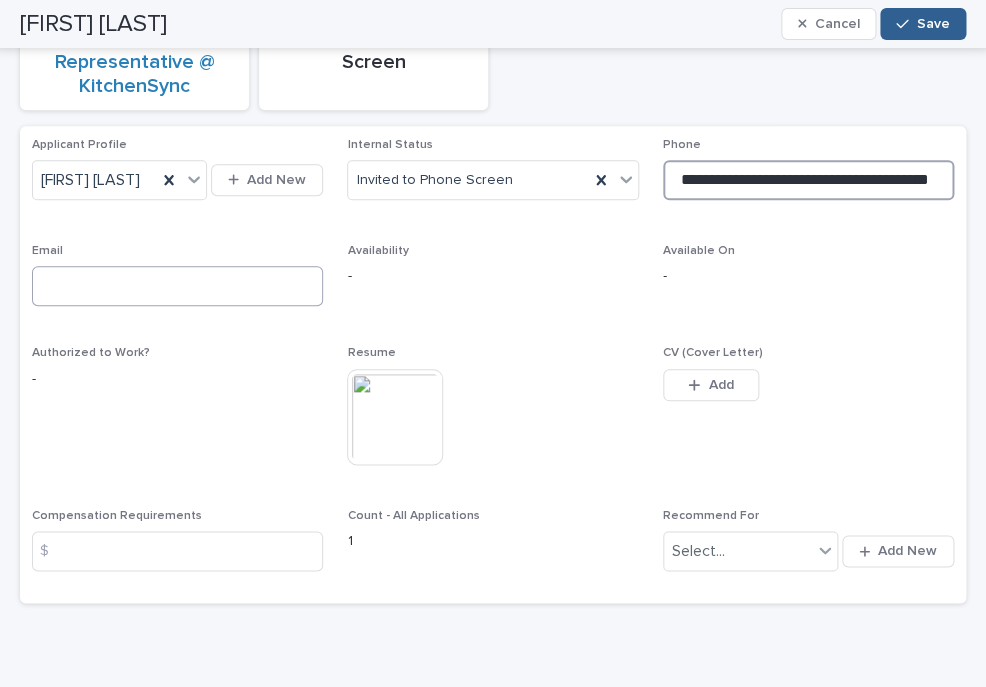 type on "**********" 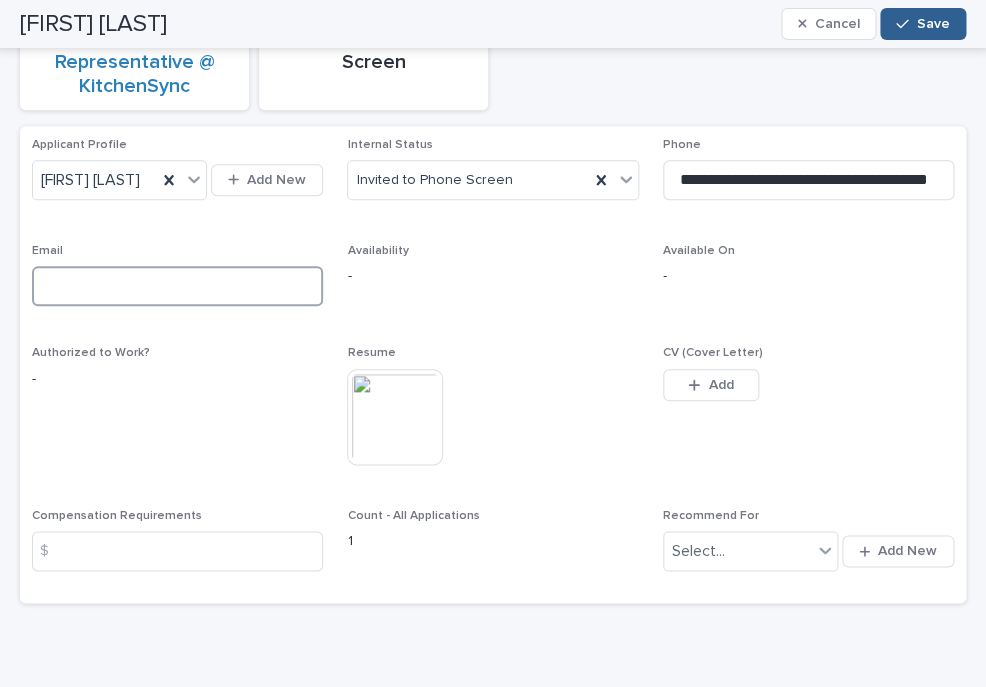 click at bounding box center (177, 286) 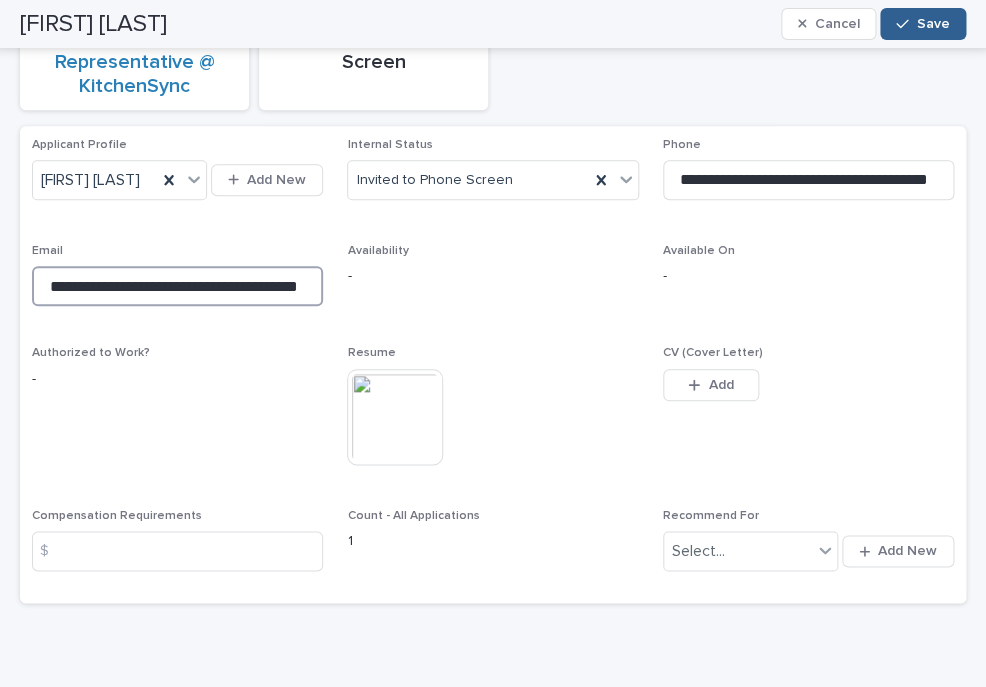scroll, scrollTop: 0, scrollLeft: 19, axis: horizontal 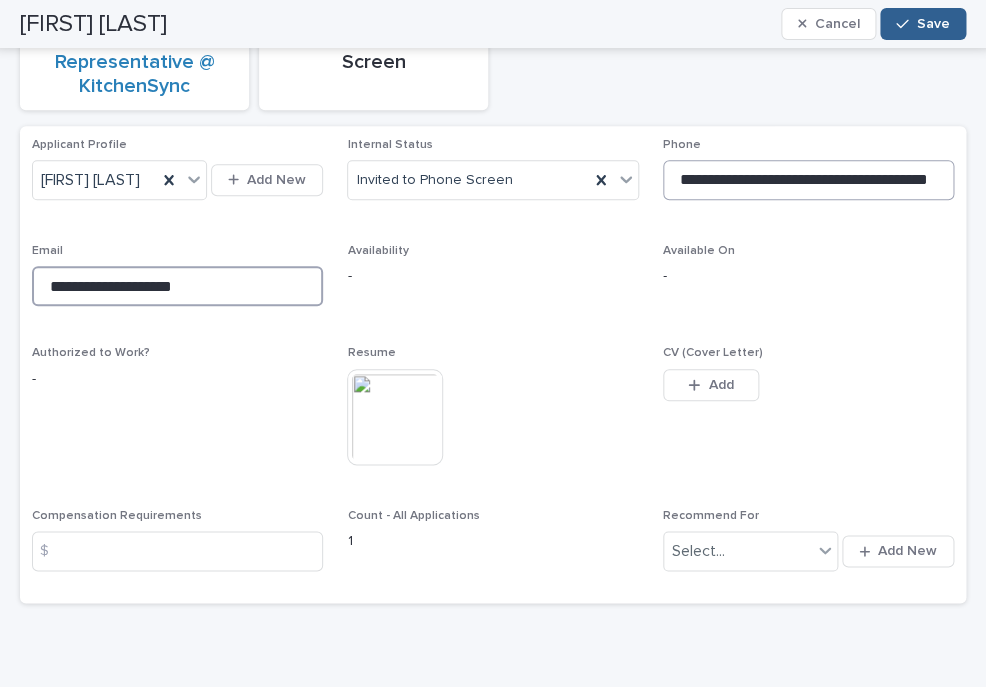 type on "**********" 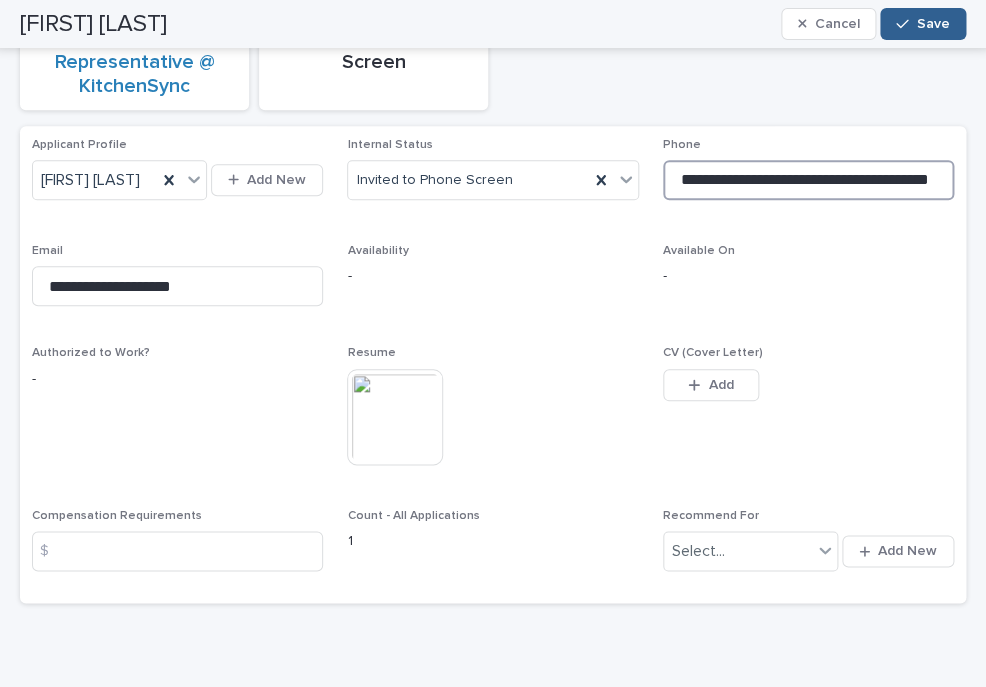 drag, startPoint x: 758, startPoint y: 187, endPoint x: 1117, endPoint y: 203, distance: 359.35638 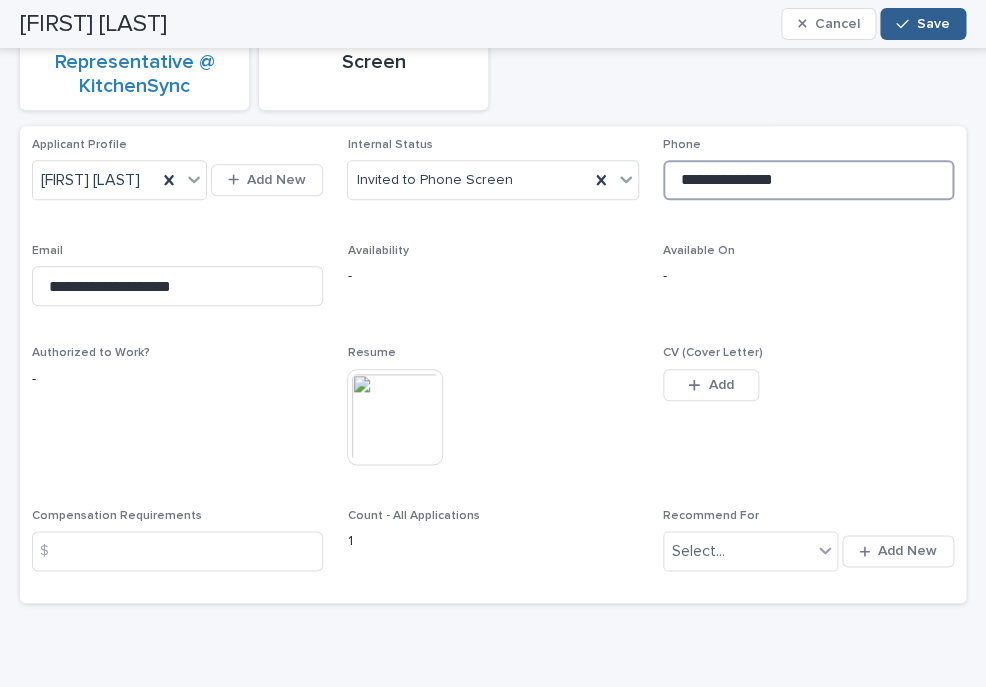 scroll, scrollTop: 0, scrollLeft: 0, axis: both 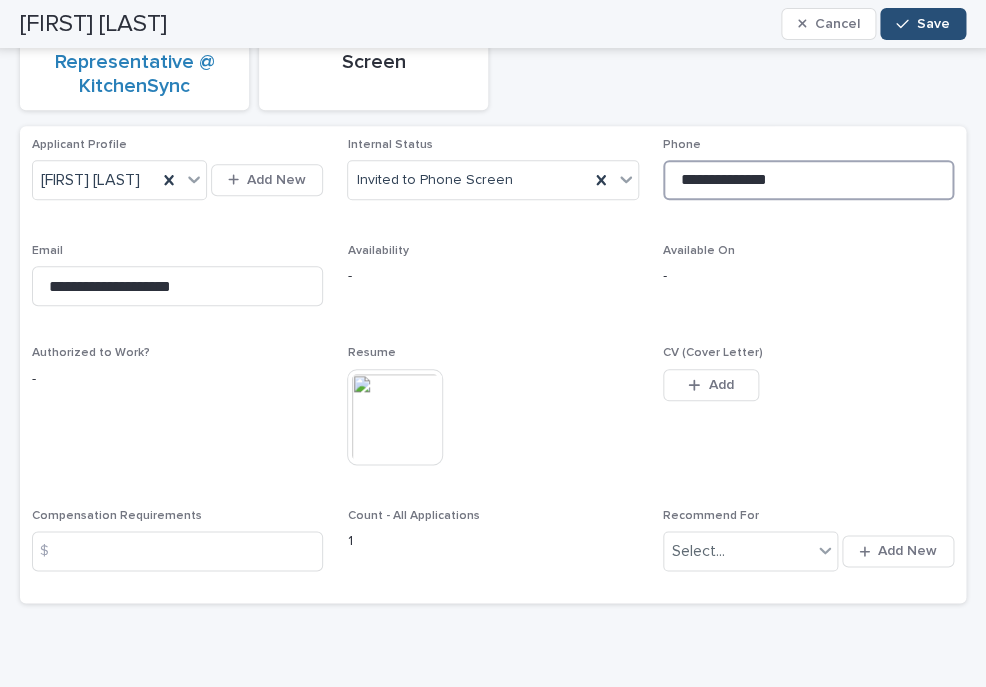 type on "**********" 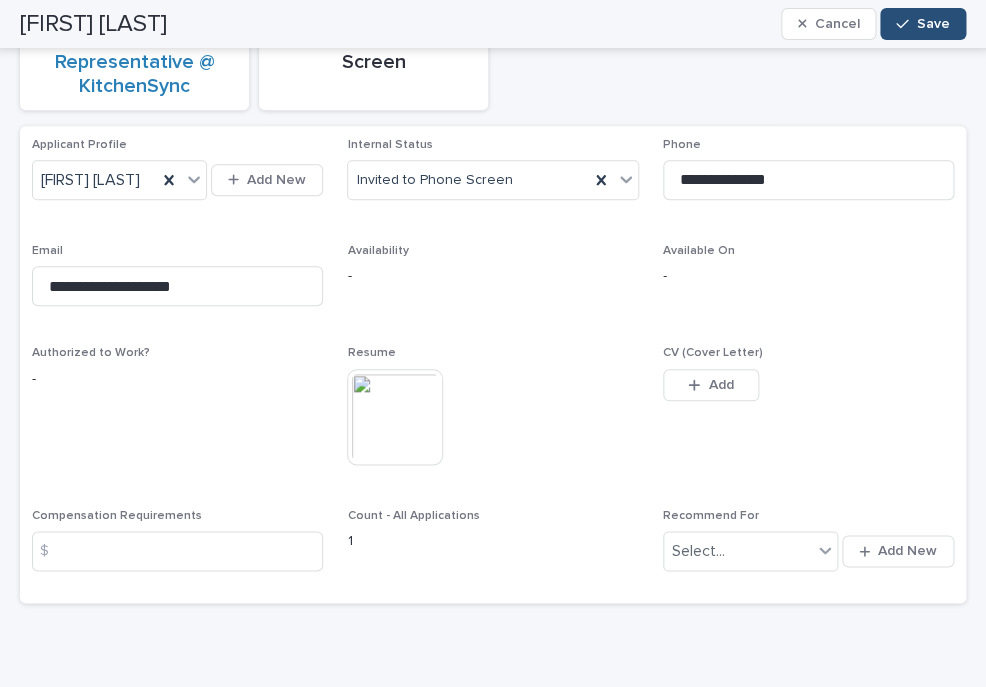 click on "Save" at bounding box center (933, 24) 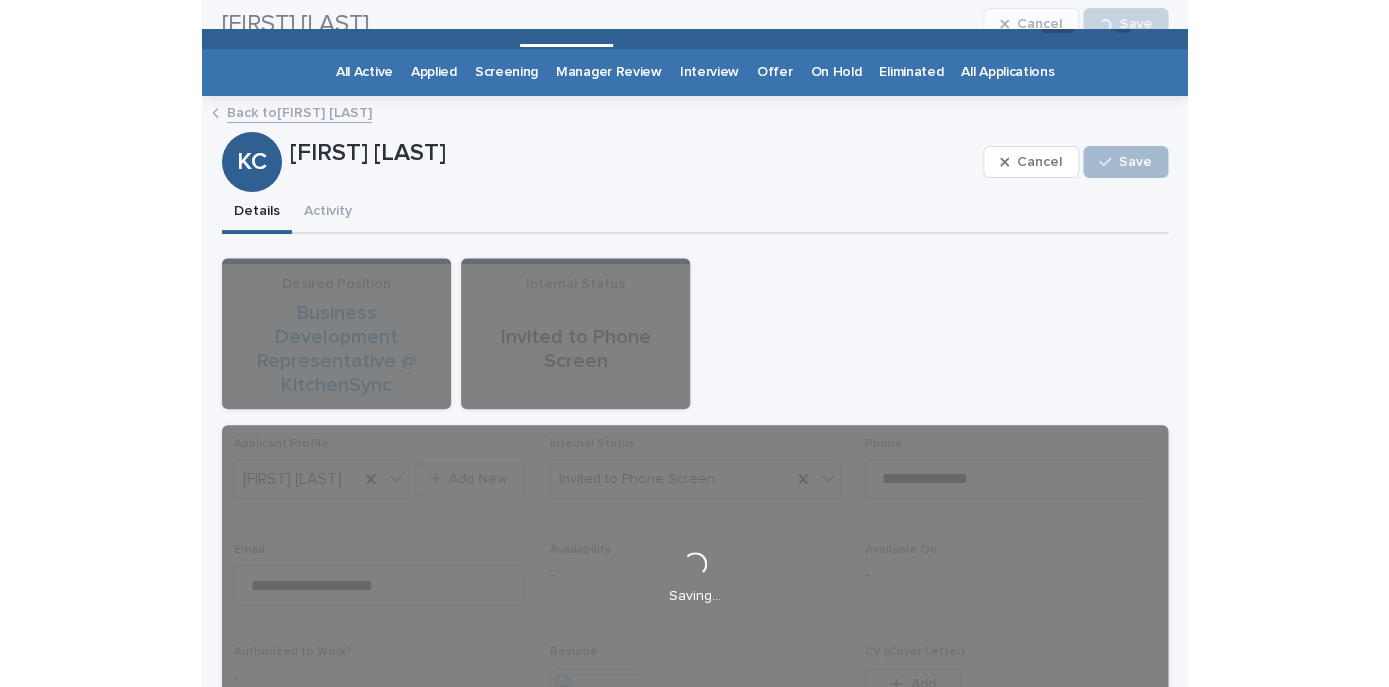 scroll, scrollTop: 0, scrollLeft: 0, axis: both 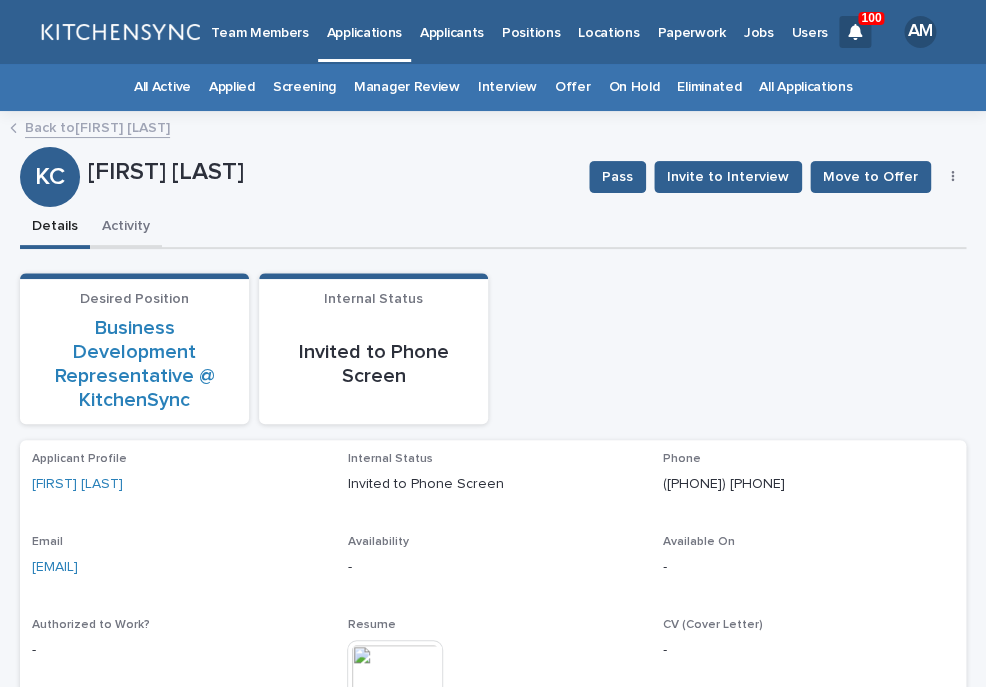 click on "Activity" at bounding box center [126, 228] 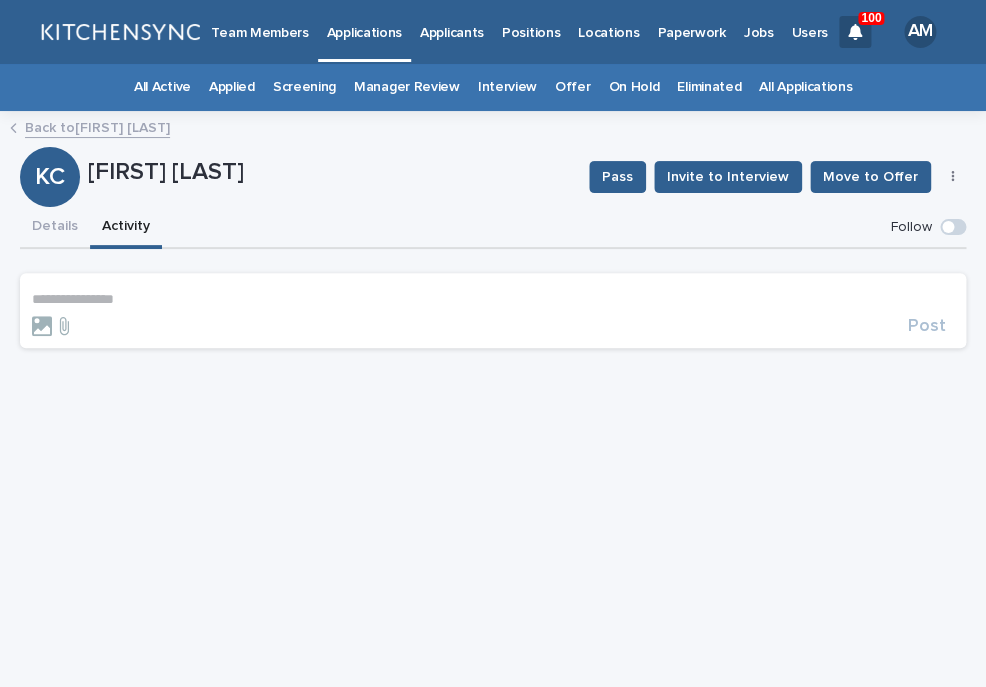 click on "**********" at bounding box center (493, 299) 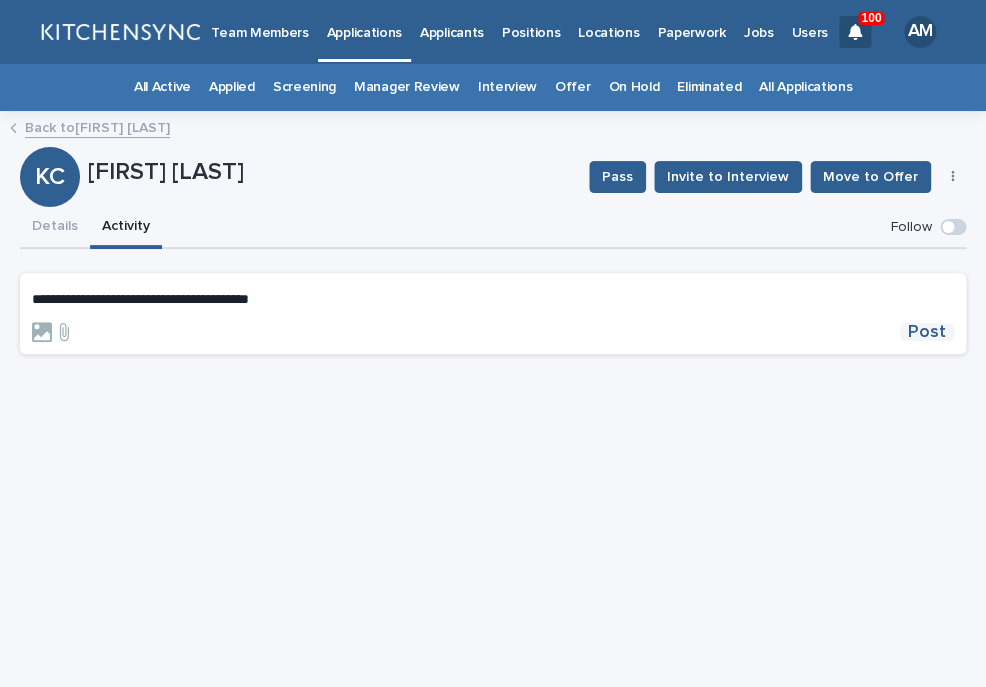 click on "Post" at bounding box center [927, 332] 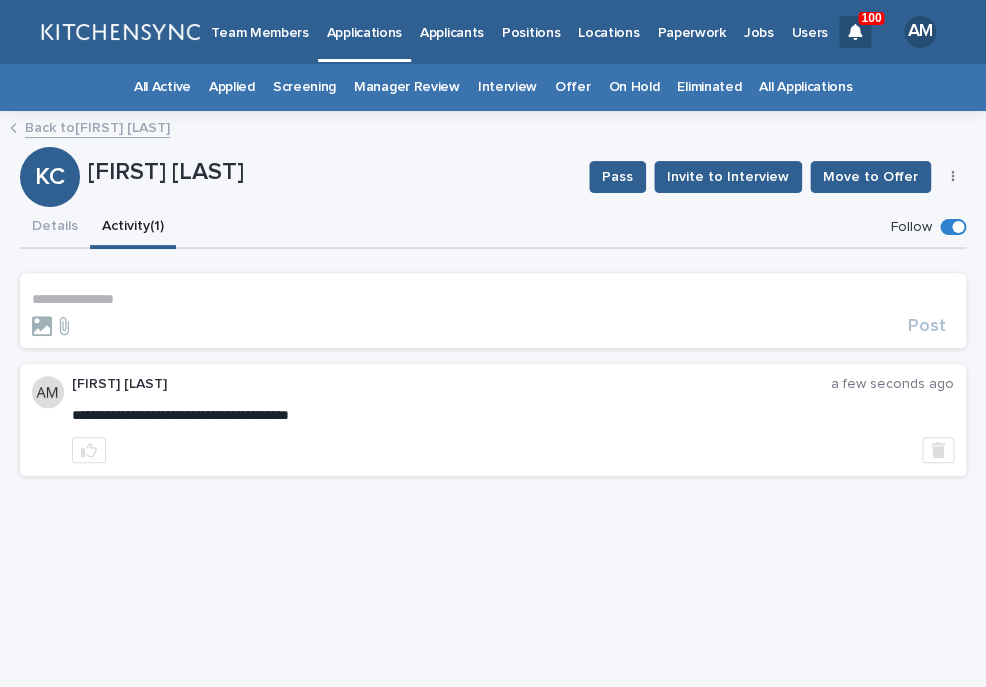 click on "Back to [FIRST] [LAST]" at bounding box center (493, 129) 